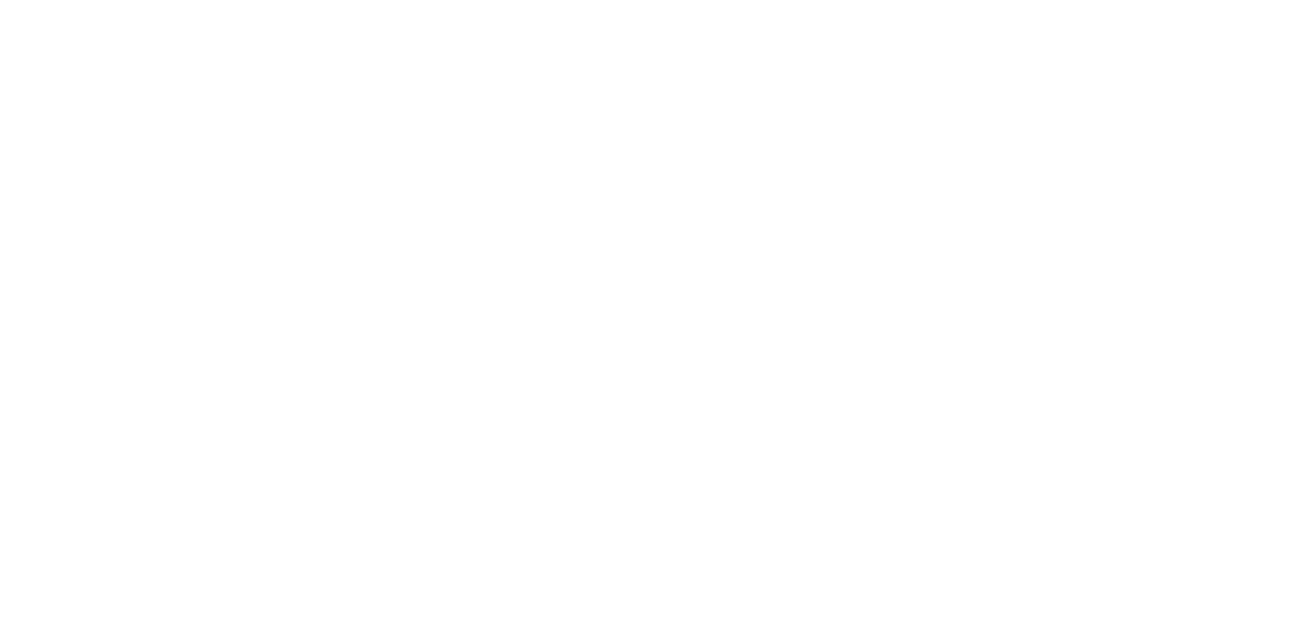 scroll, scrollTop: 0, scrollLeft: 0, axis: both 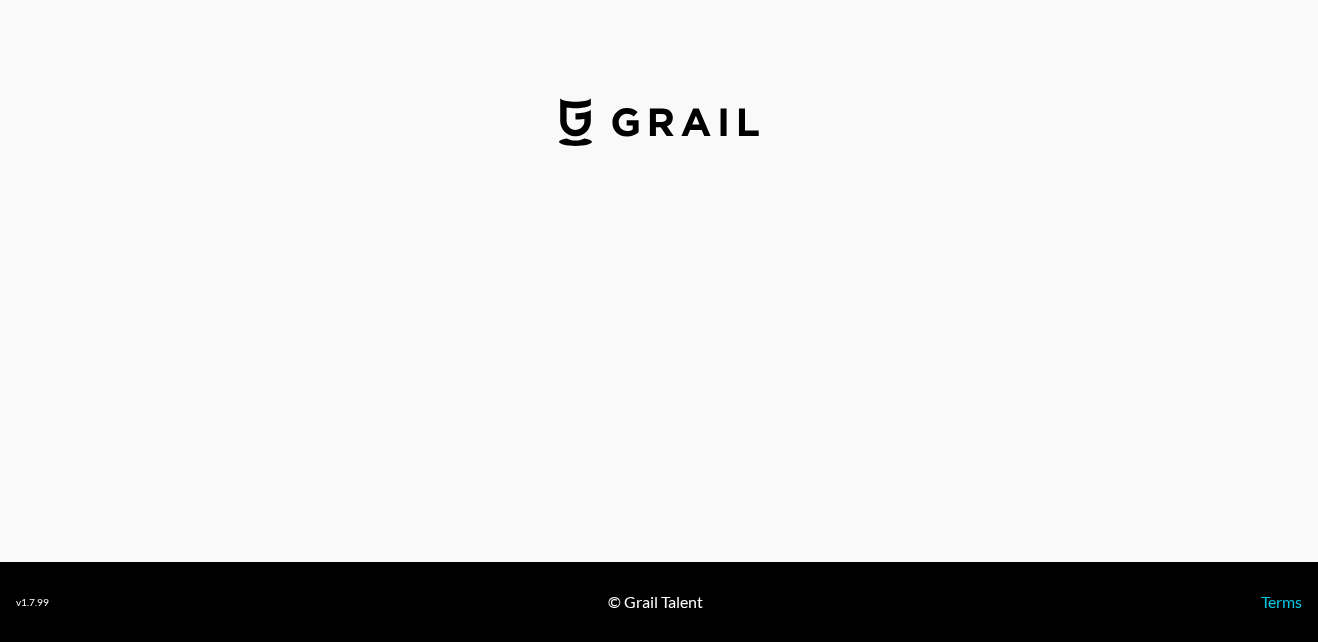 select on "USD" 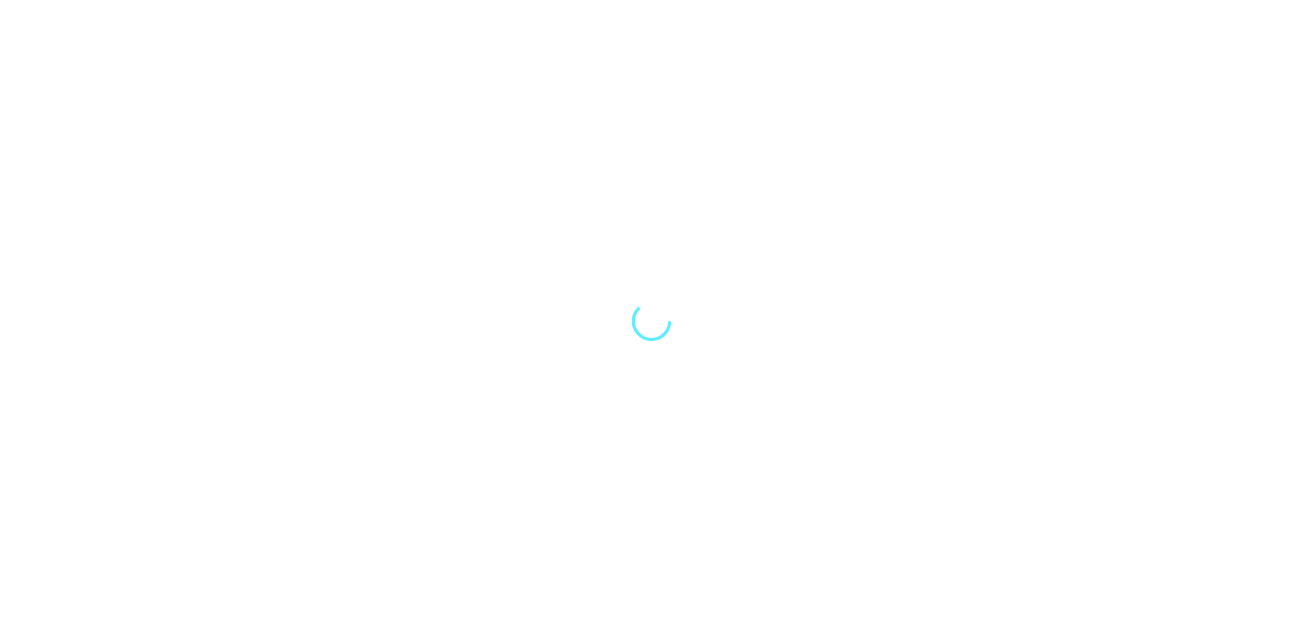 scroll, scrollTop: 0, scrollLeft: 0, axis: both 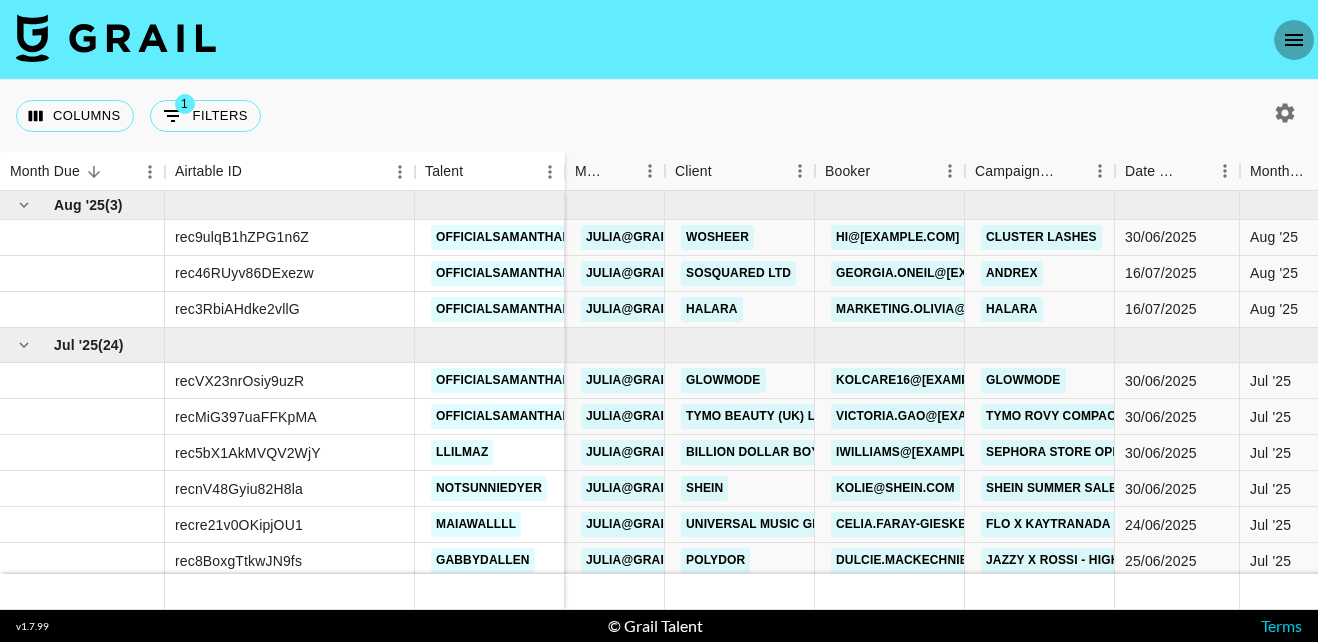 click 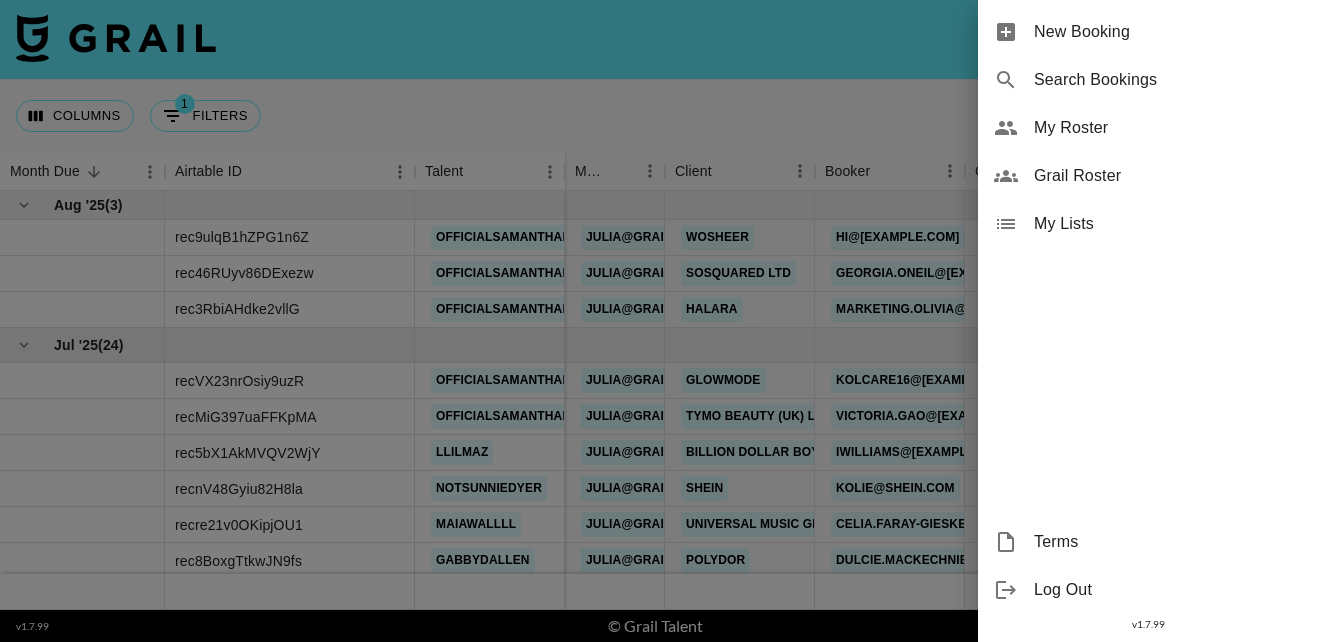 click on "New Booking" at bounding box center [1168, 32] 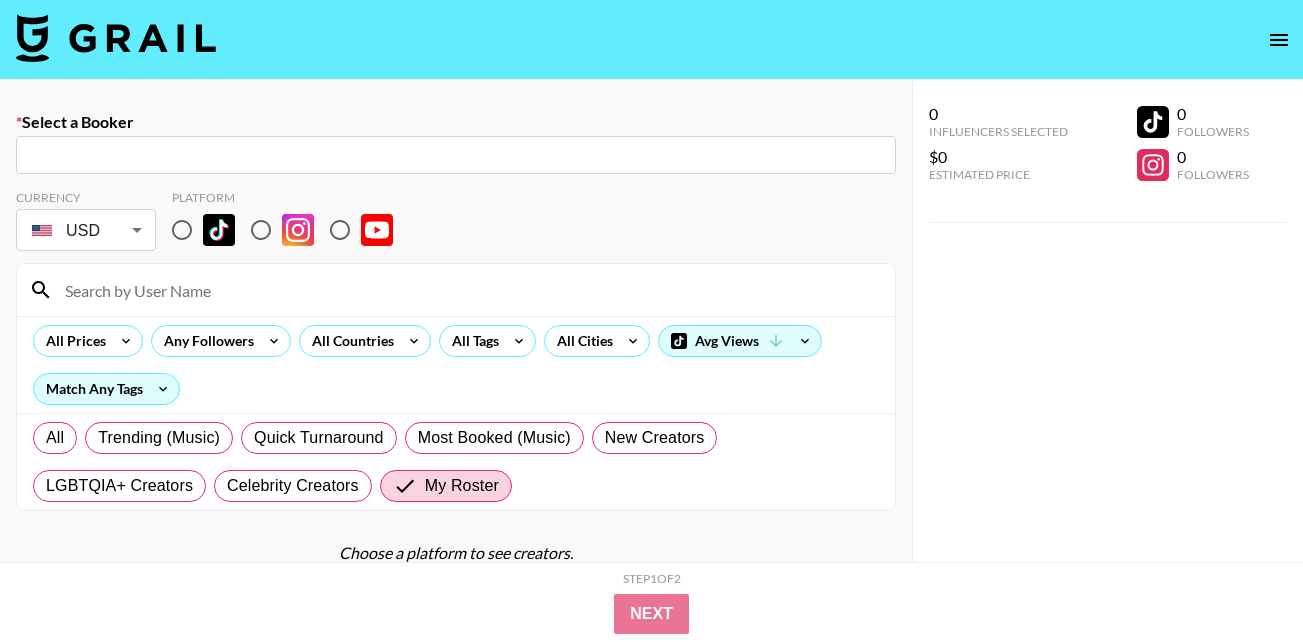 click at bounding box center [456, 155] 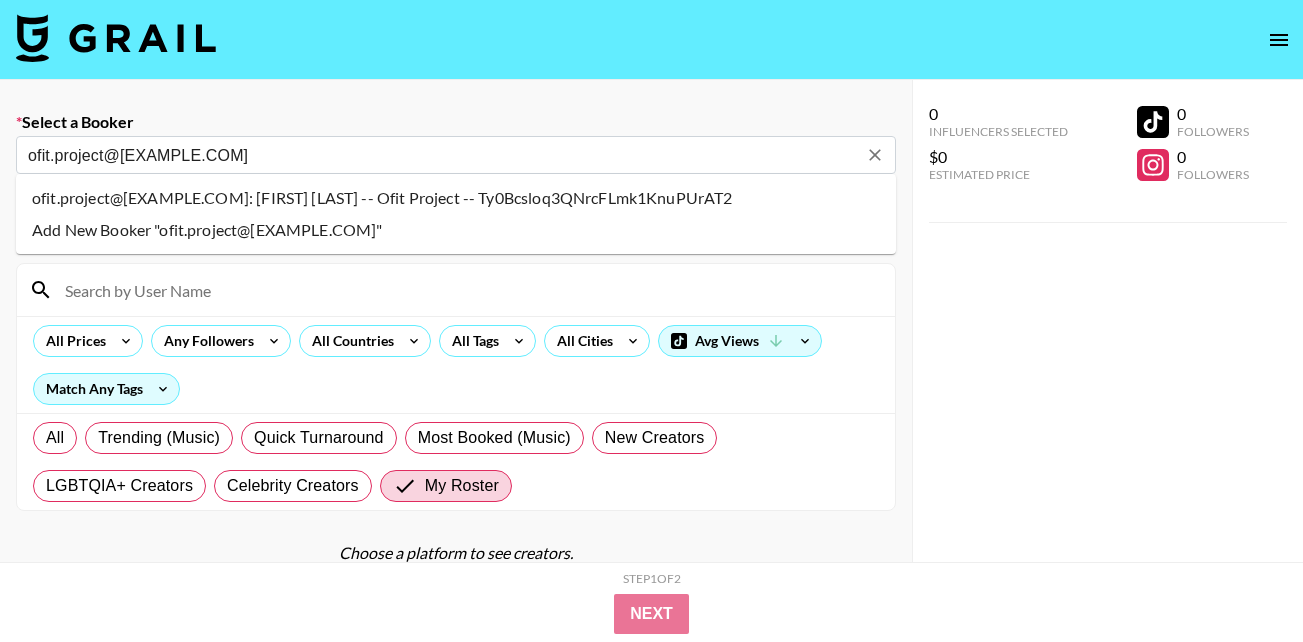click on "ofit.project@yahoo.com: Joseph Csoka -- Ofit Project -- Ty0Bcsloq3QNrcFLmk1KnuPUrAT2" at bounding box center [456, 198] 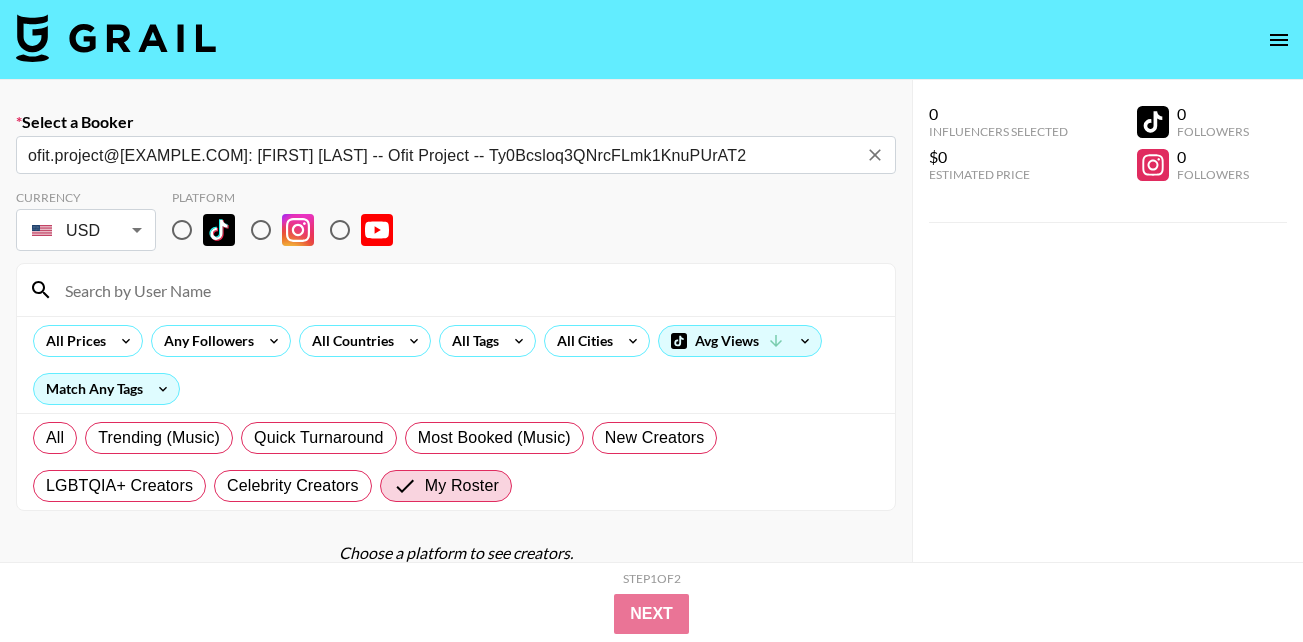 type on "ofit.project@yahoo.com: Joseph Csoka -- Ofit Project -- Ty0Bcsloq3QNrcFLmk1KnuPUrAT2" 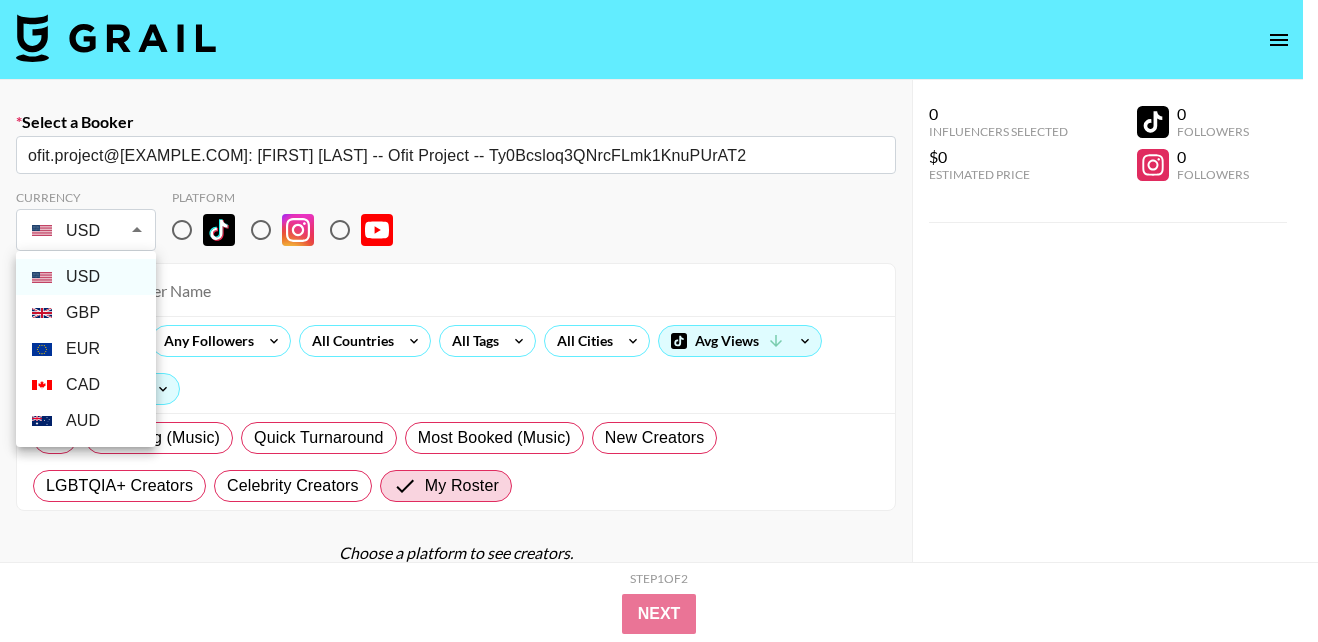 click on "Select a Booker ofit.project@yahoo.com: Joseph Csoka -- Ofit Project -- Ty0Bcsloq3QNrcFLmk1KnuPUrAT2 ​ Currency USD USD ​ Platform All Prices Any Followers All Countries All Tags All Cities Avg Views Match Any Tags All Trending (Music) Quick Turnaround Most Booked (Music) New Creators LGBTQIA+ Creators Celebrity Creators My Roster Choose a platform to see creators. 0 Influencers Selected $0 Estimated Price 0 Followers 0 Followers 0 Influencers Selected $0 Estimated Price 0 Followers 0 Followers Step  1  of  2 View  Summary Next v 1.7.99 © Grail Talent Terms USD GBP EUR CAD AUD" at bounding box center [659, 392] 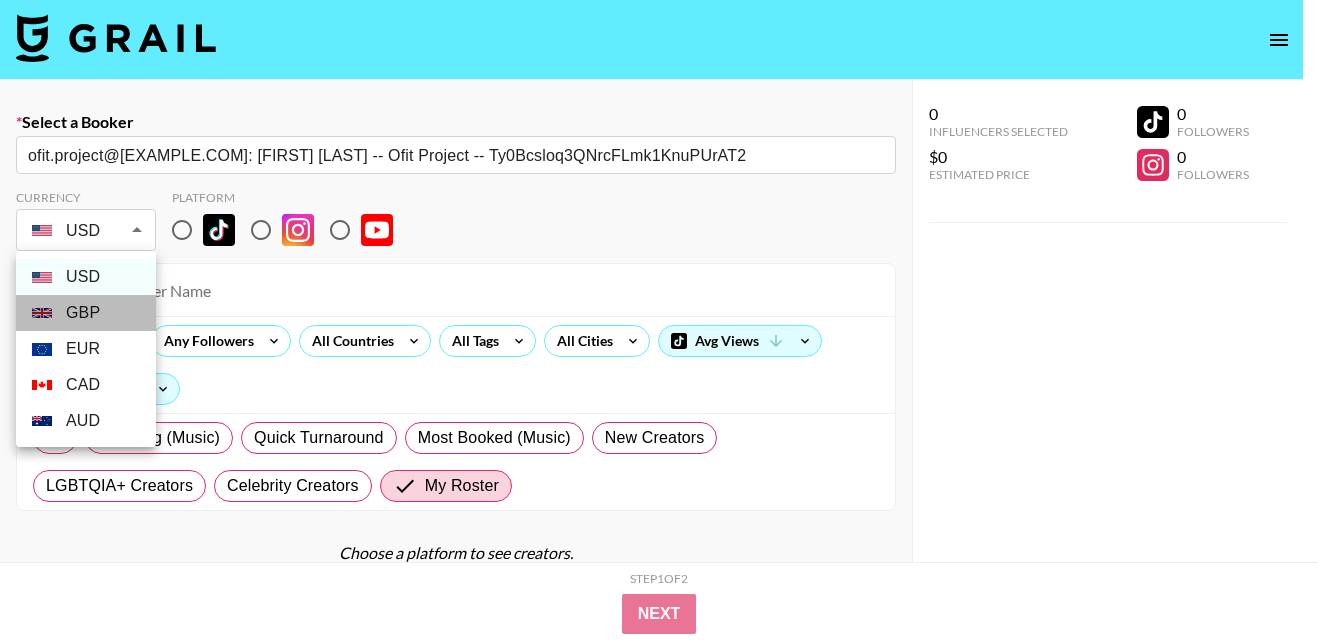 click on "GBP" at bounding box center [86, 313] 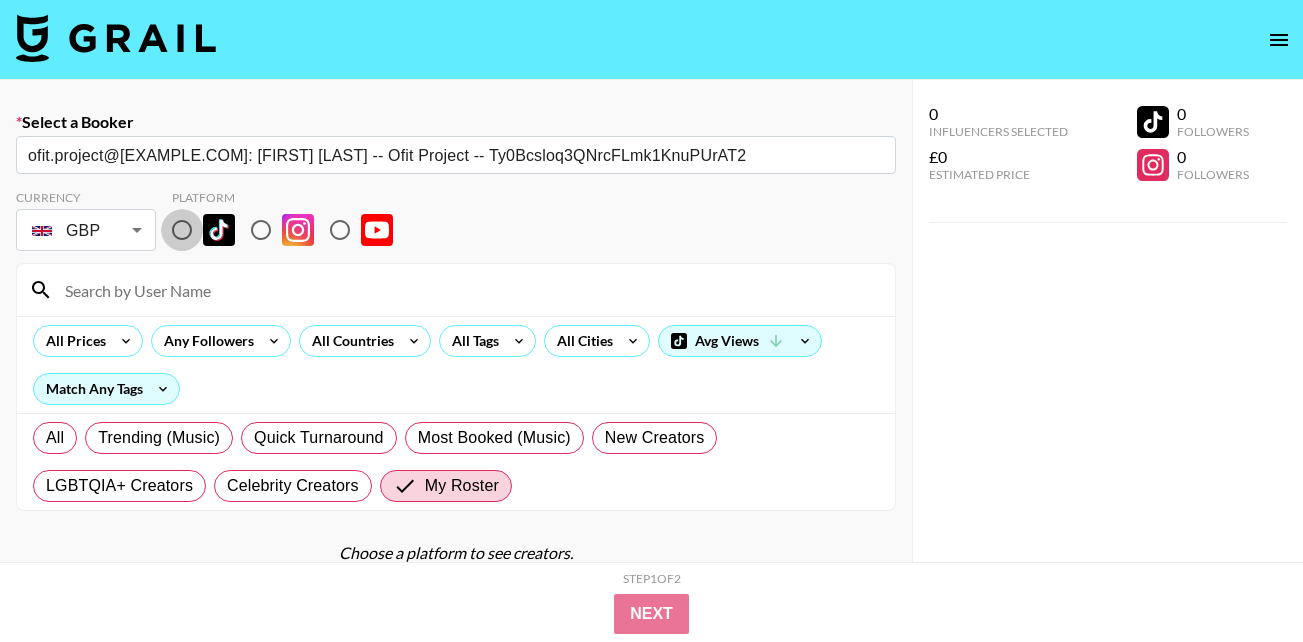 click at bounding box center (182, 230) 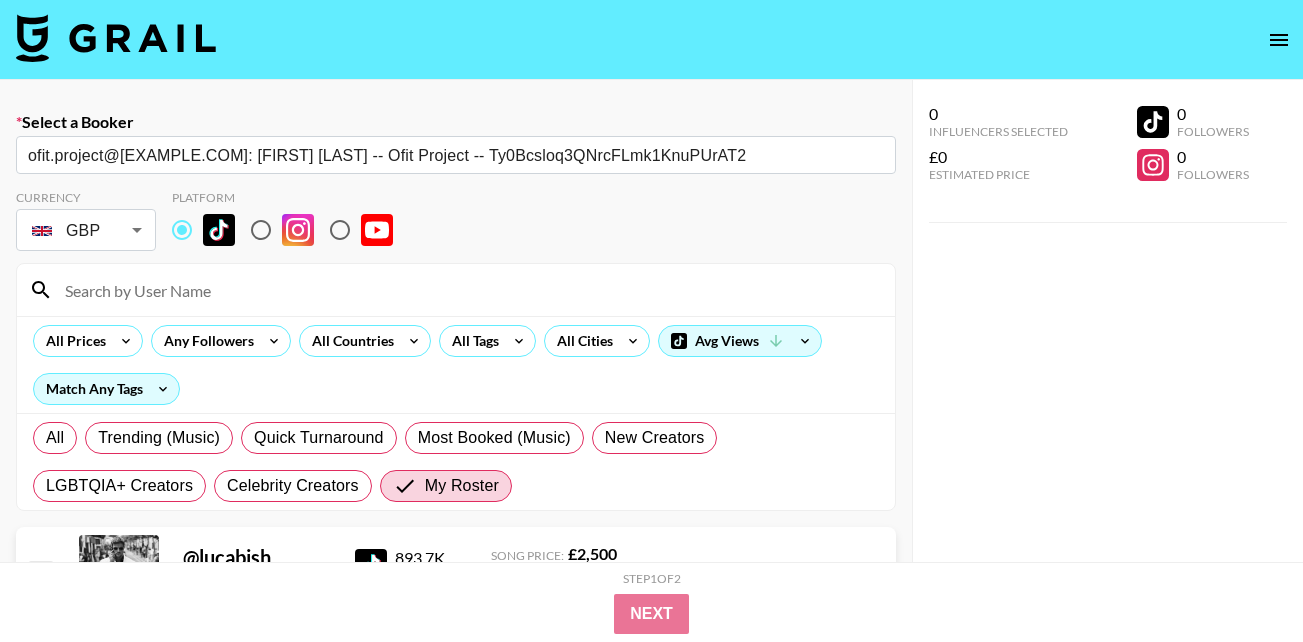 click at bounding box center [468, 290] 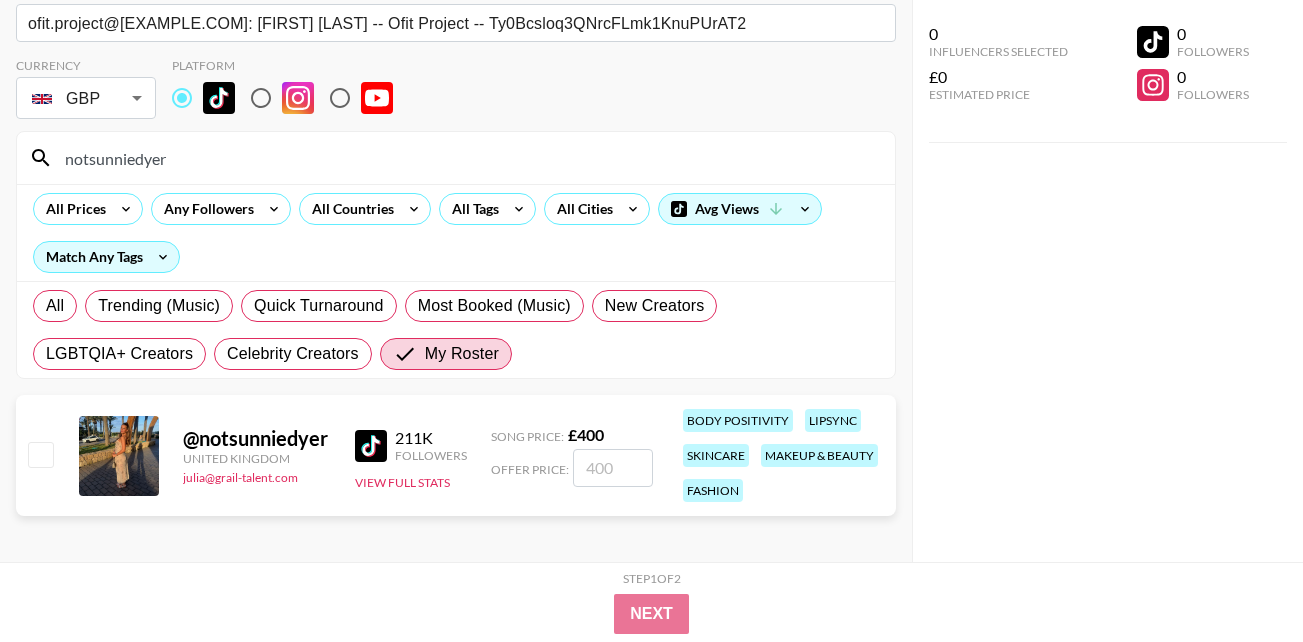 scroll, scrollTop: 142, scrollLeft: 0, axis: vertical 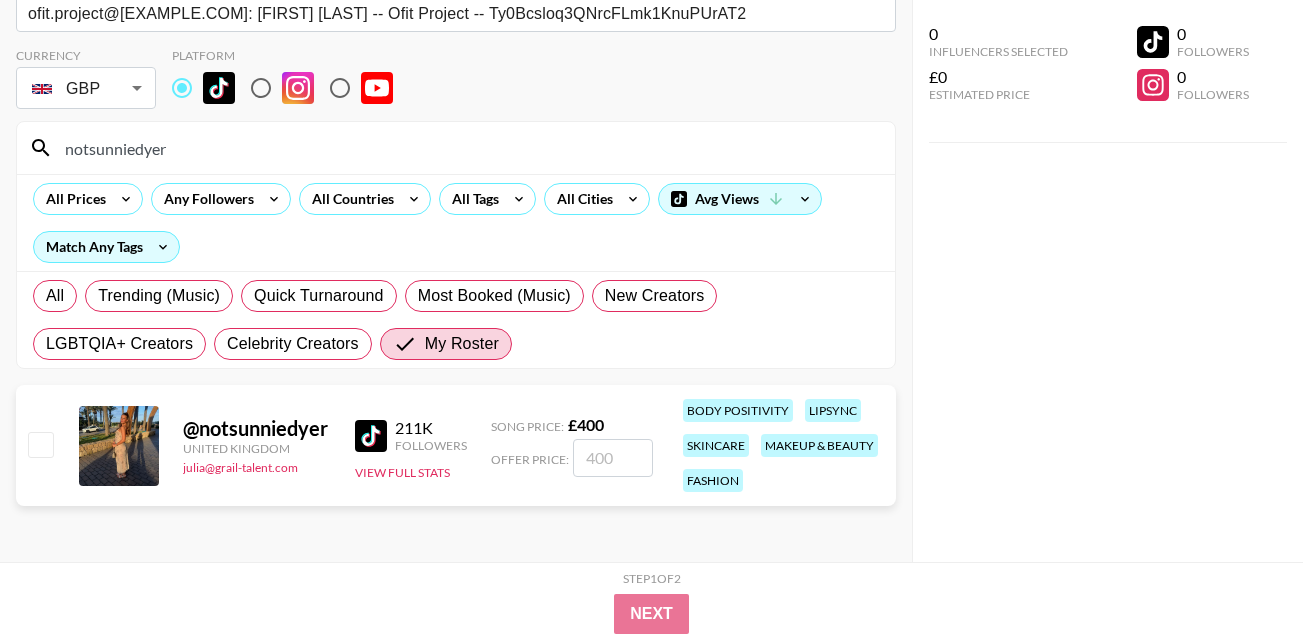 type on "notsunniedyer" 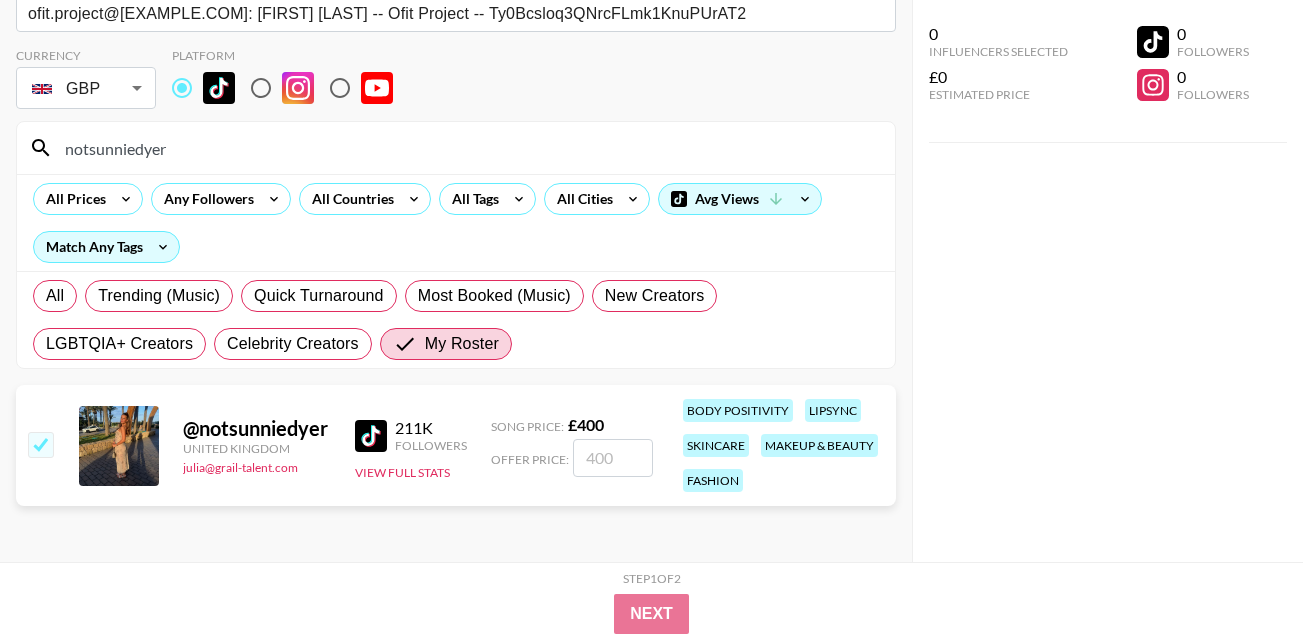 checkbox on "true" 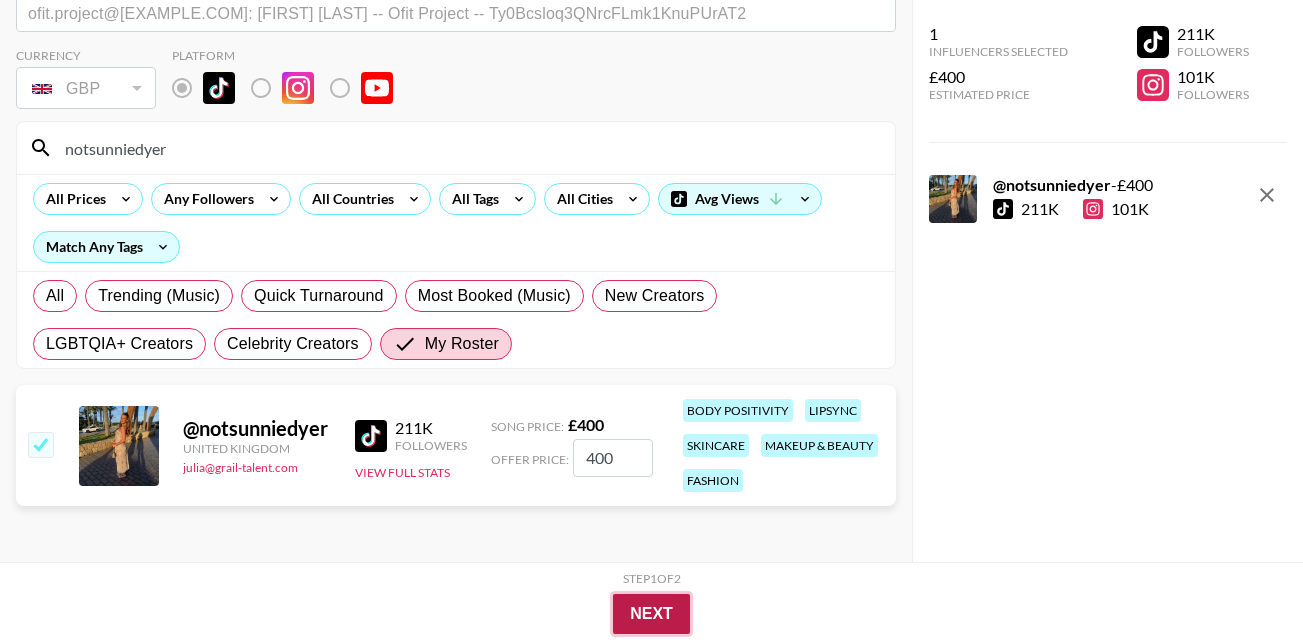 click on "Next" at bounding box center (651, 614) 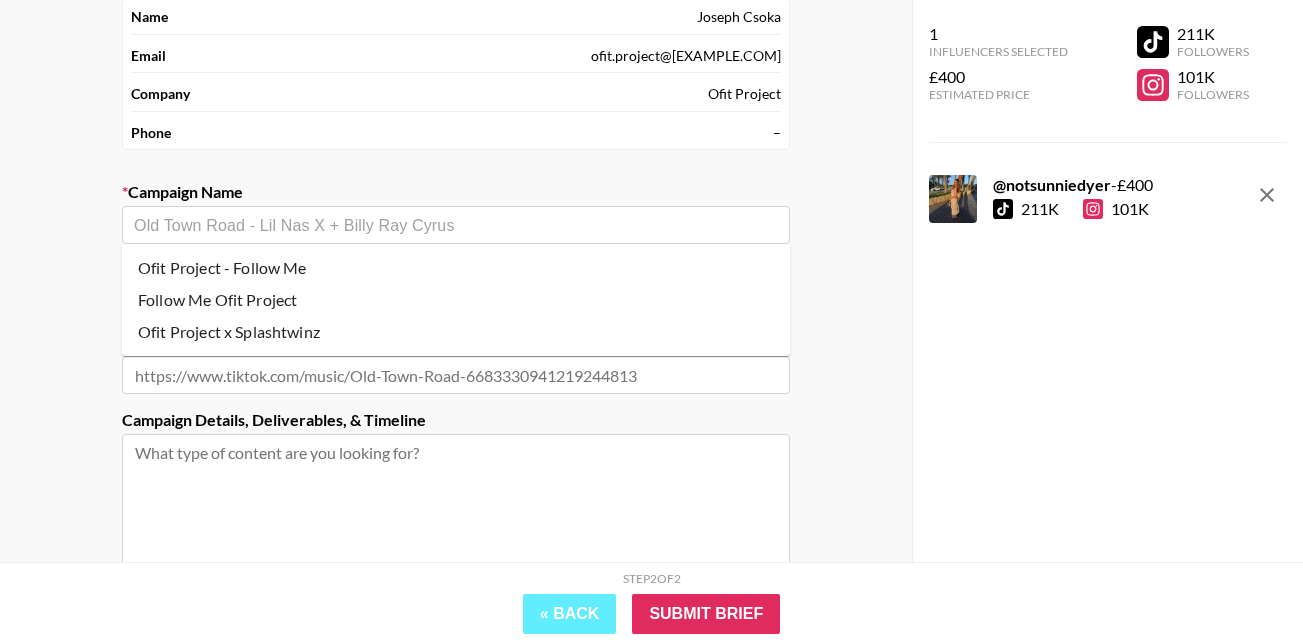click at bounding box center [456, 225] 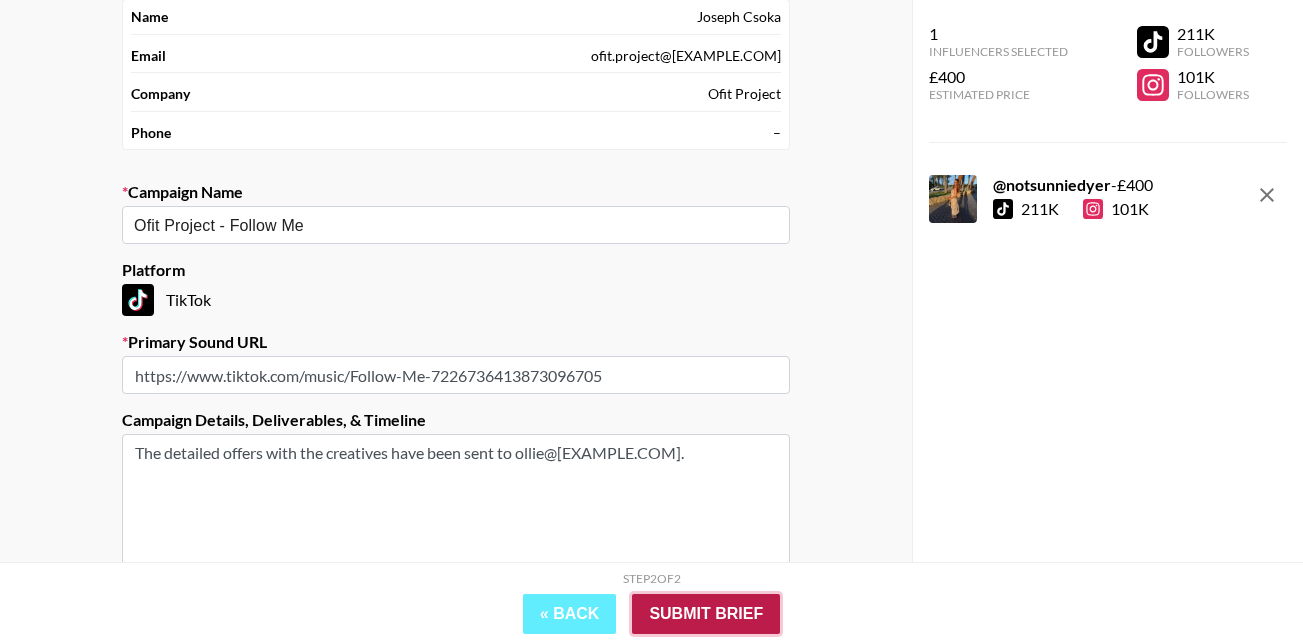 click on "Submit Brief" at bounding box center (706, 614) 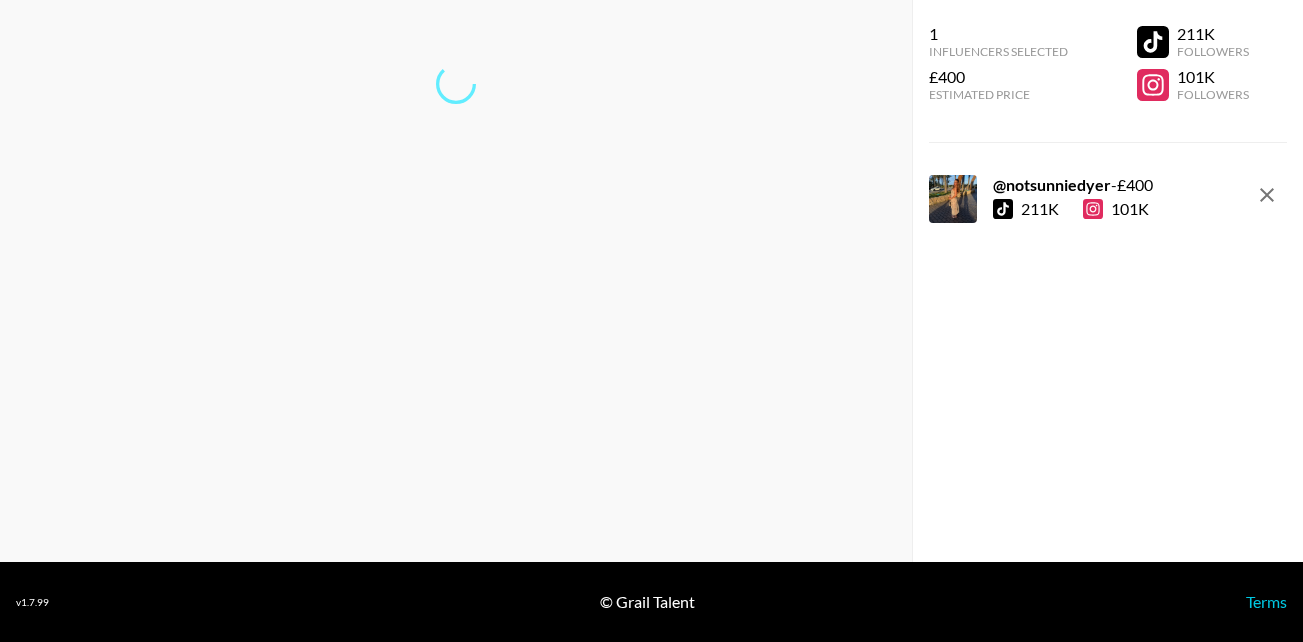 scroll, scrollTop: 80, scrollLeft: 0, axis: vertical 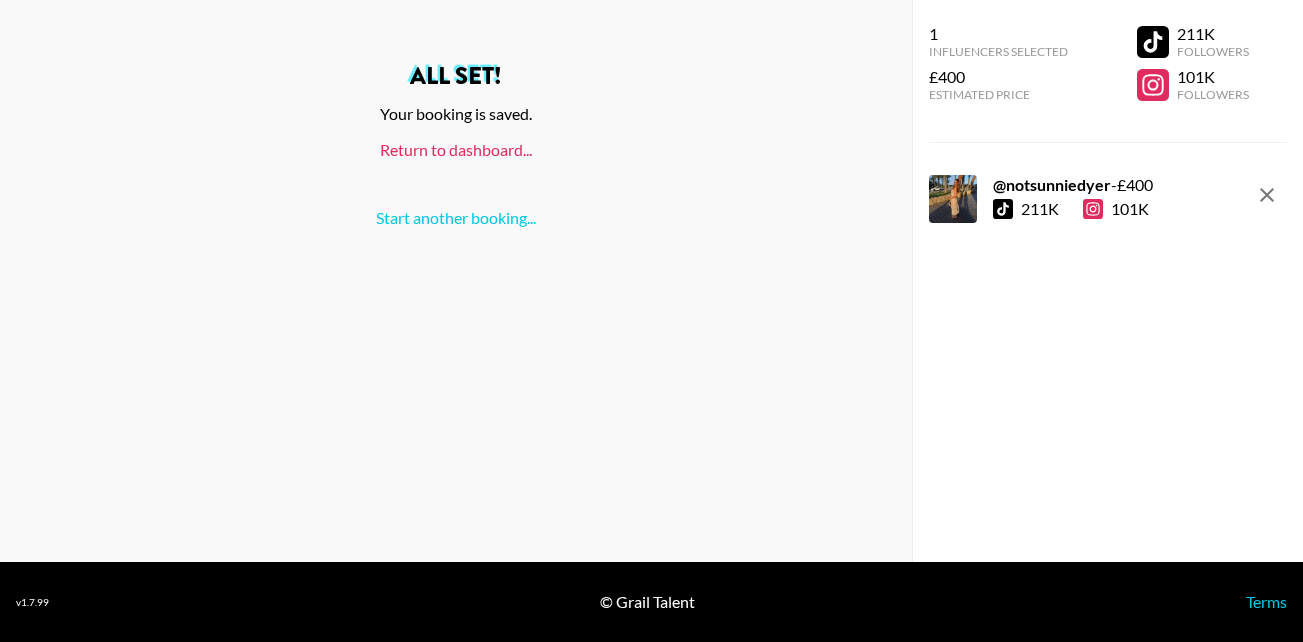 click on "Return to dashboard..." at bounding box center (456, 149) 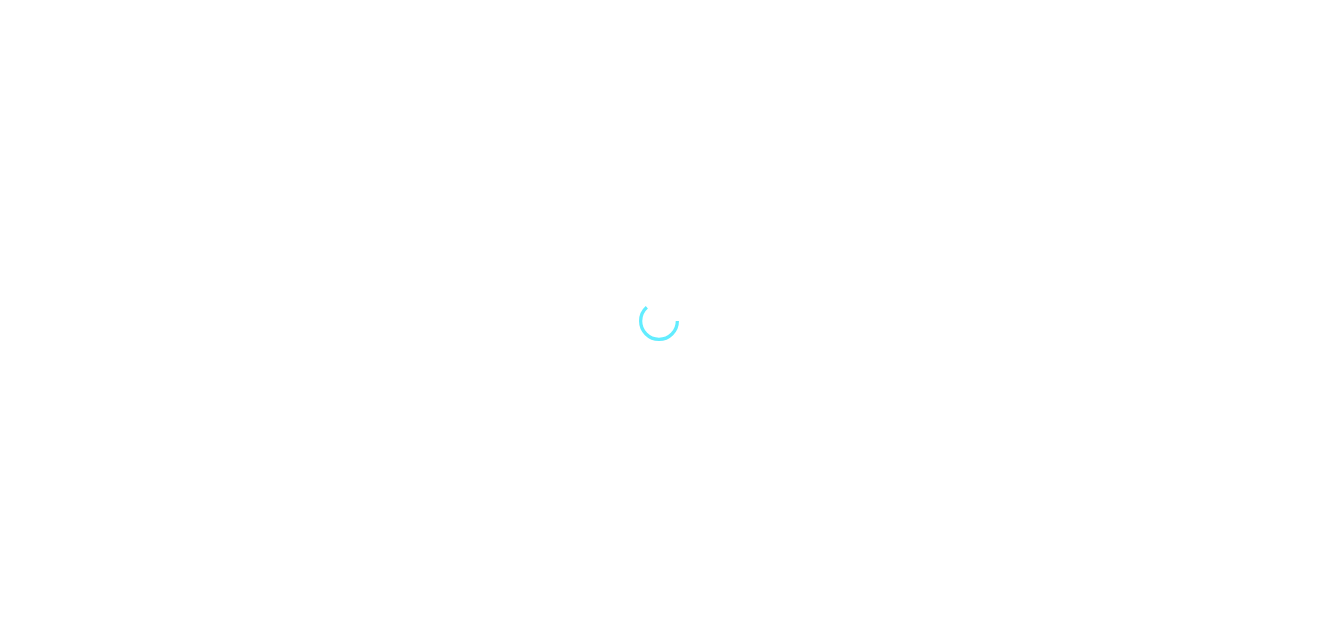 scroll, scrollTop: 0, scrollLeft: 0, axis: both 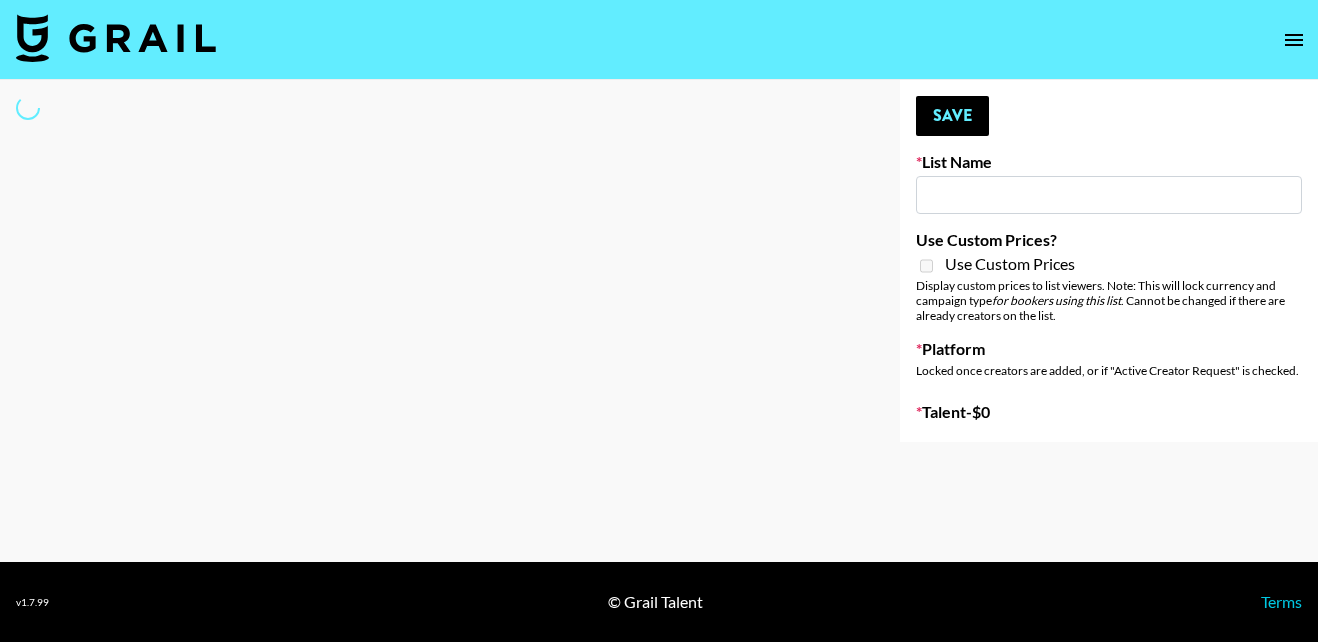 type on "Napoleon - $uicideboy$" 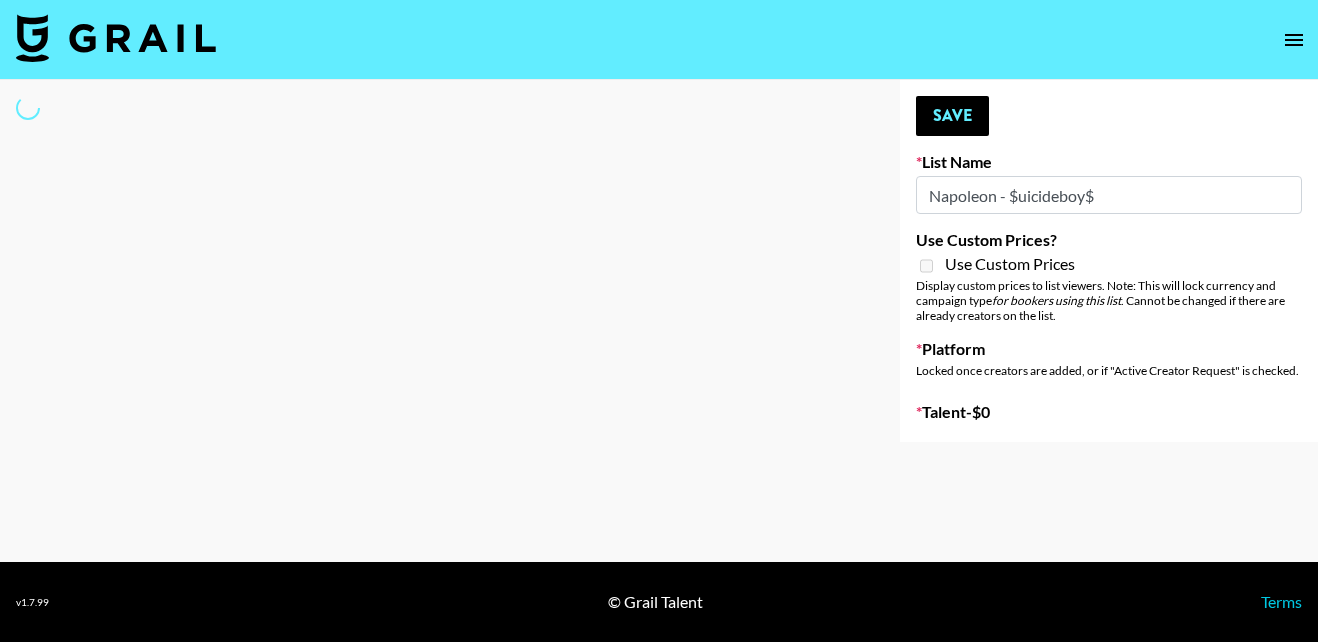 select on "Song" 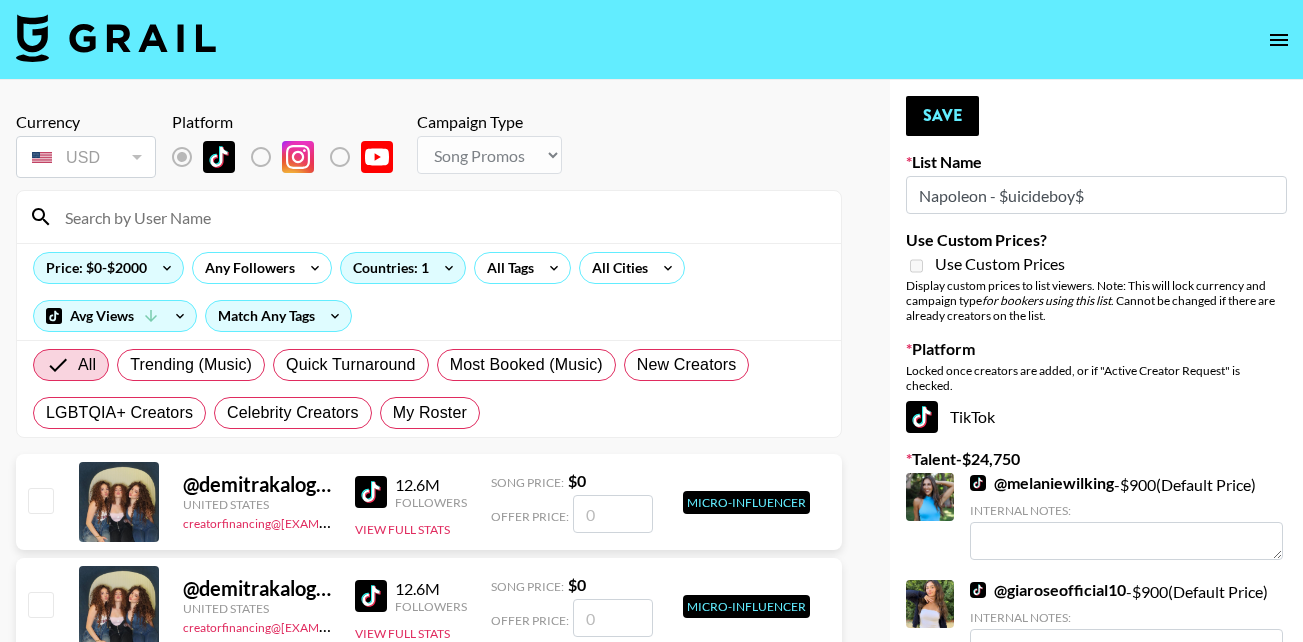 click at bounding box center [441, 217] 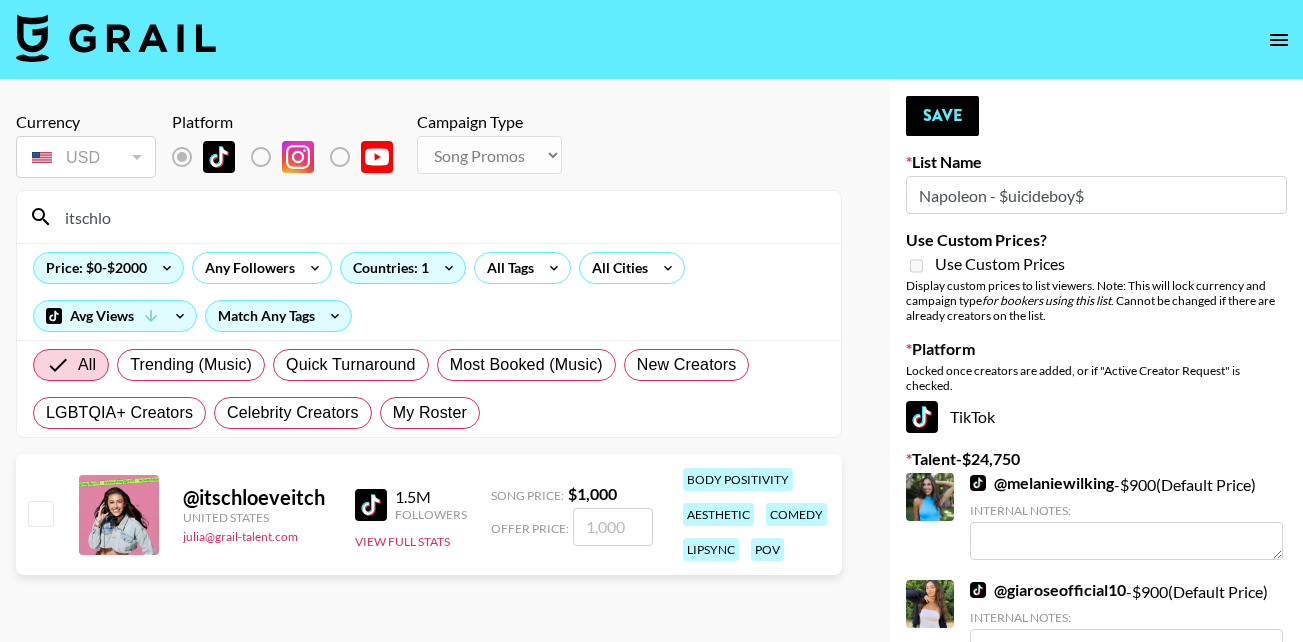 type on "itschlo" 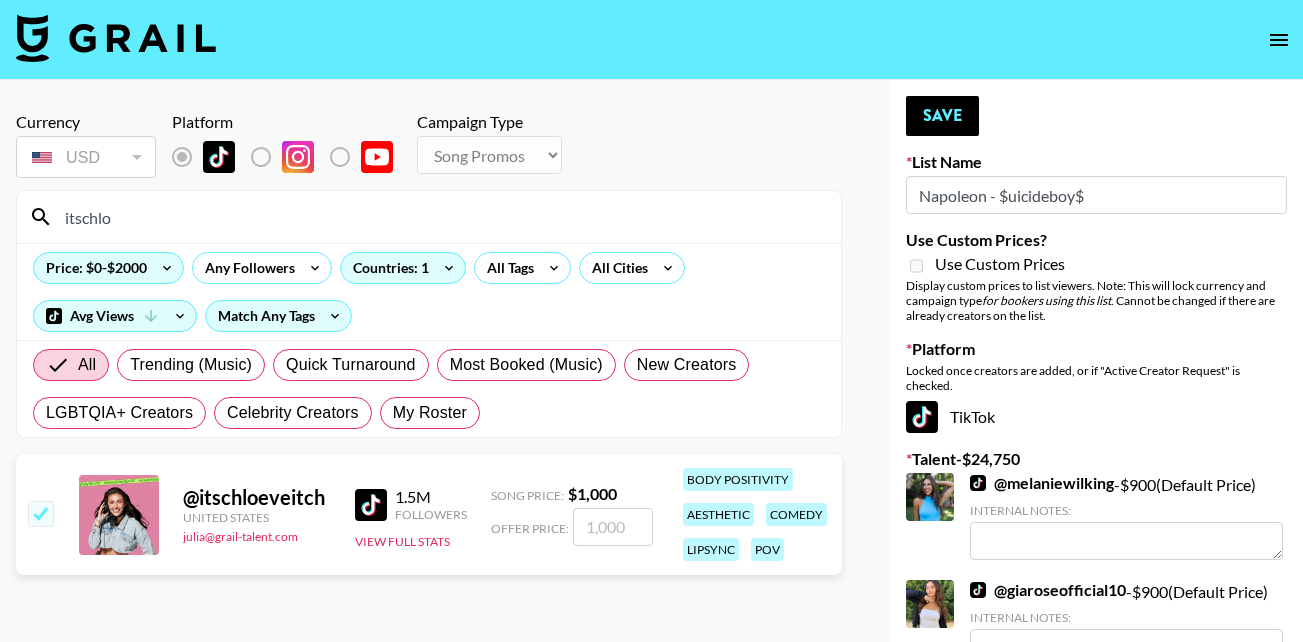 checkbox on "true" 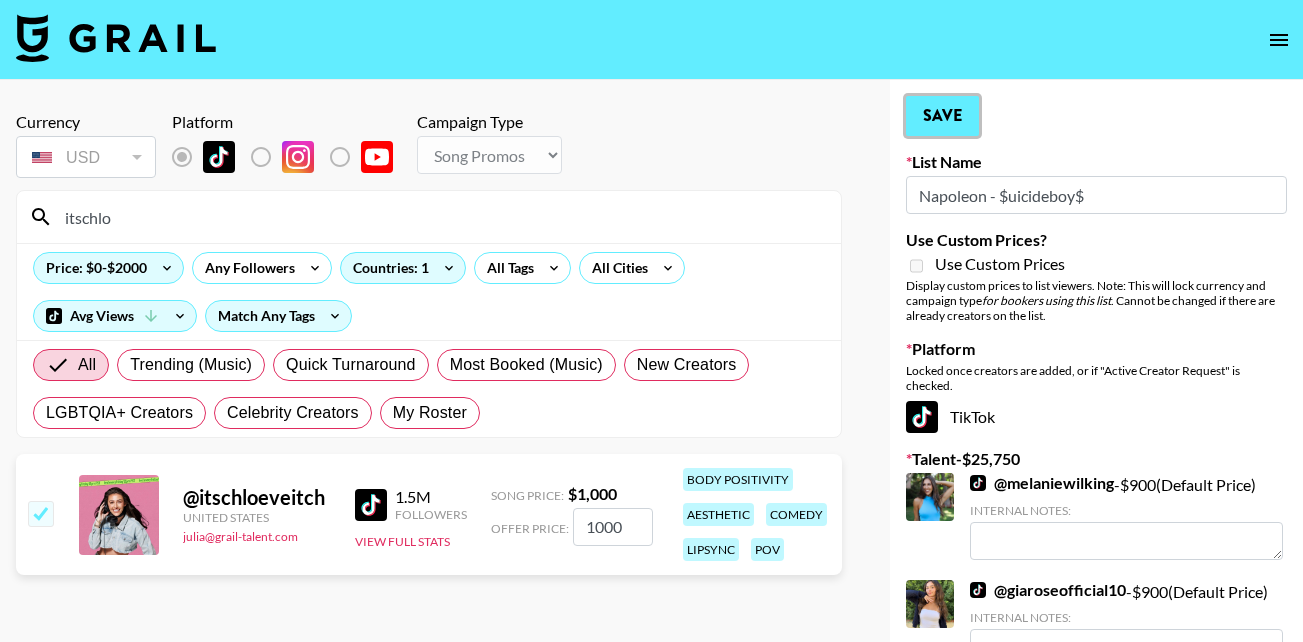 click on "Save" at bounding box center [942, 116] 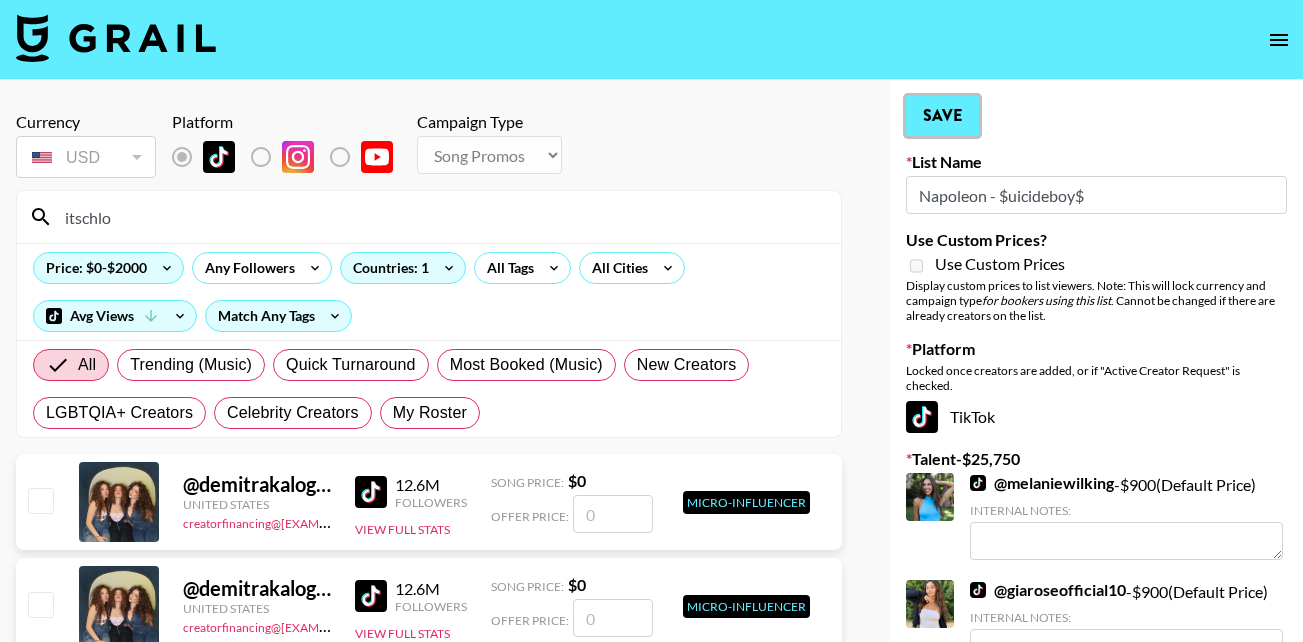 type 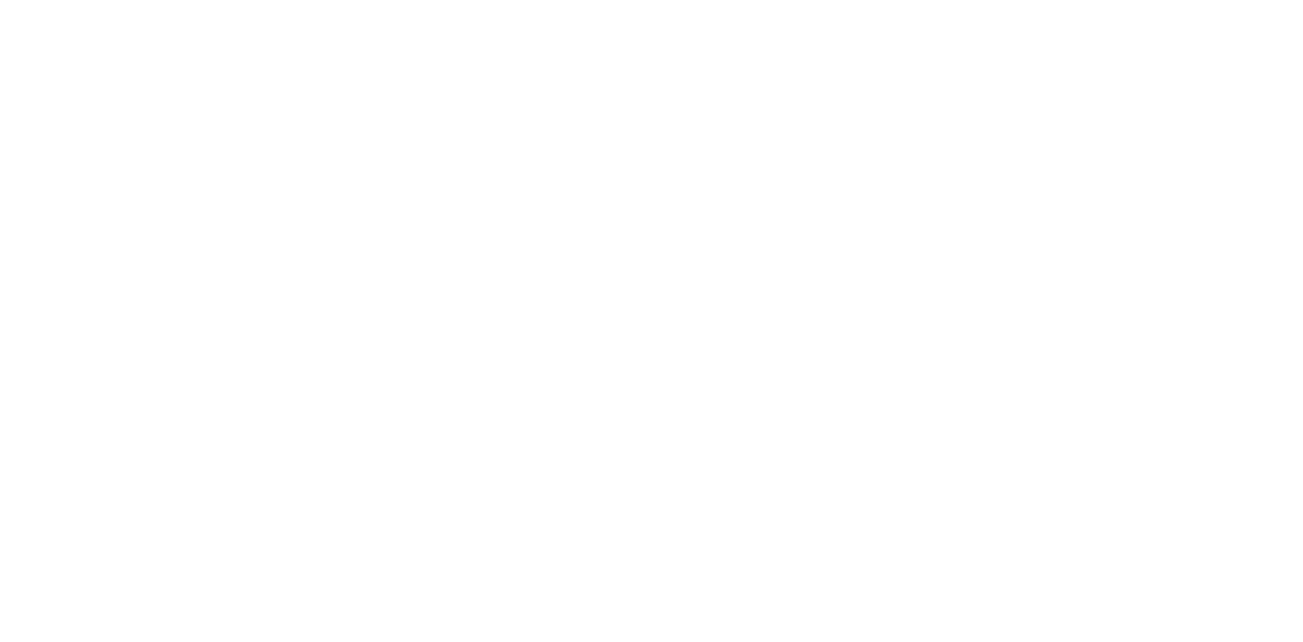 scroll, scrollTop: 0, scrollLeft: 0, axis: both 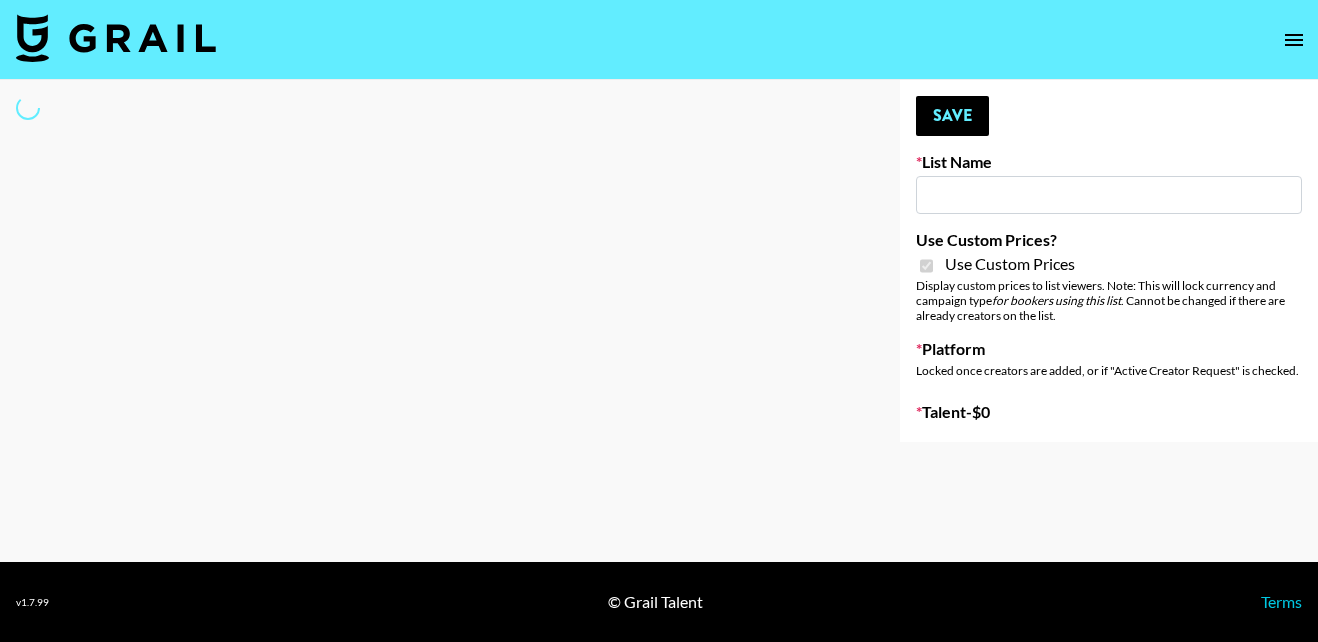 type on "Instacart (5th Aug)" 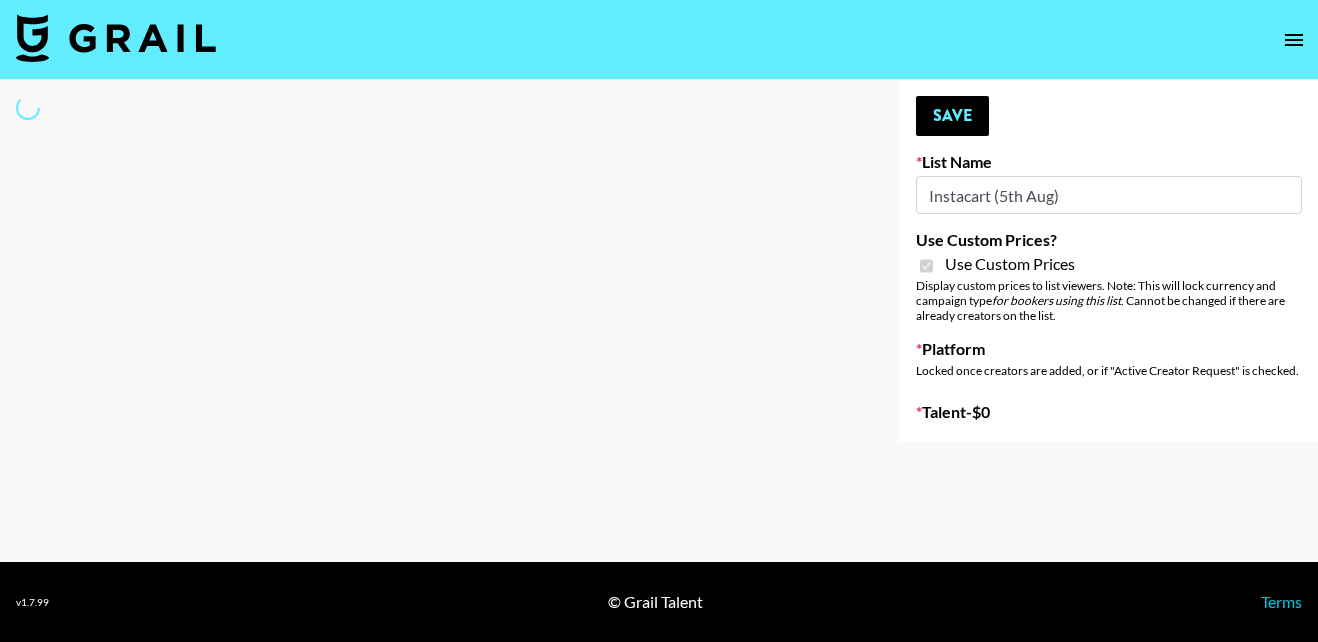select on "Brand" 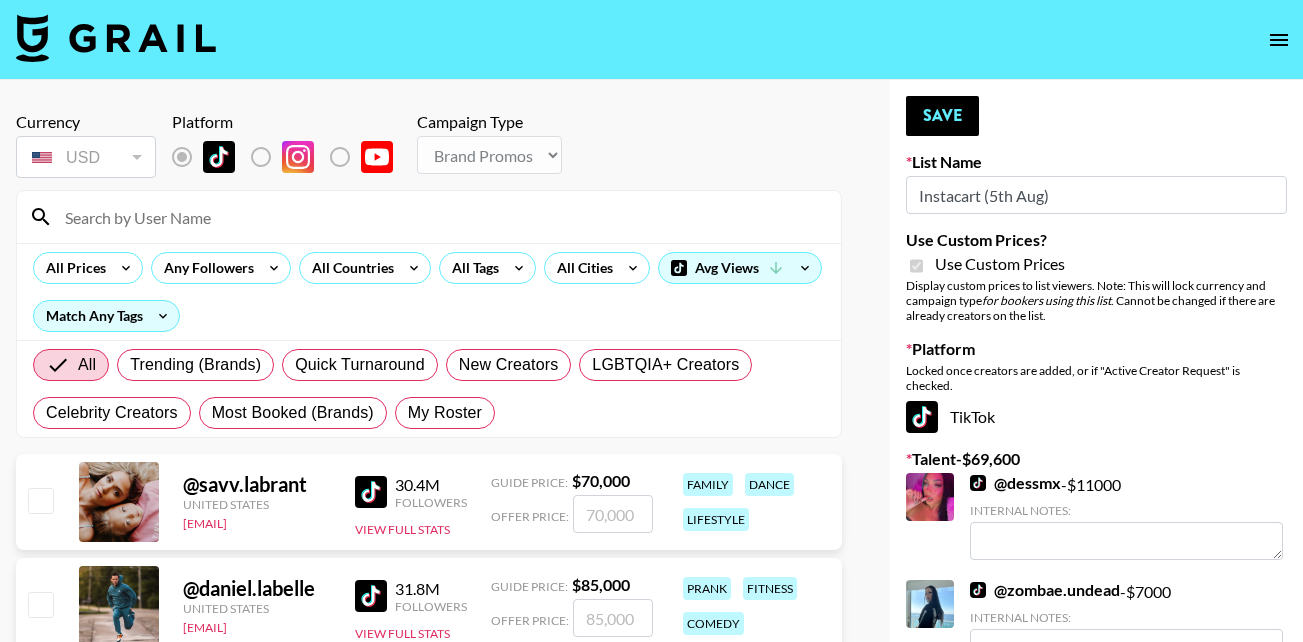 click at bounding box center (441, 217) 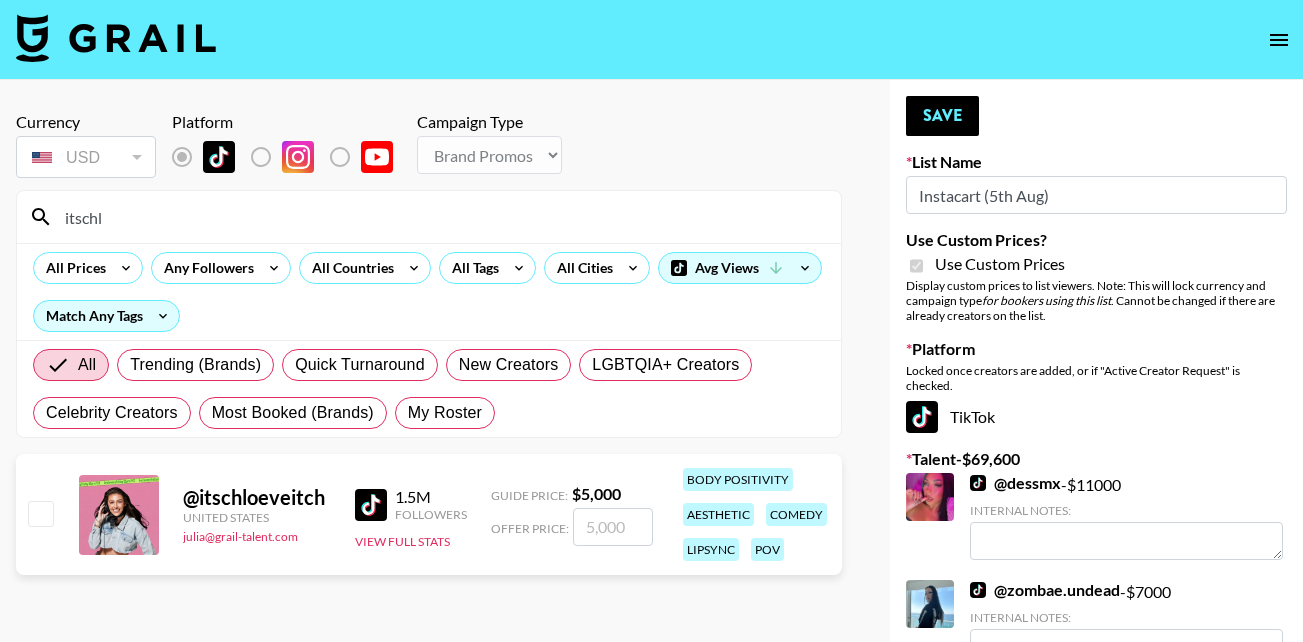 type on "itschl" 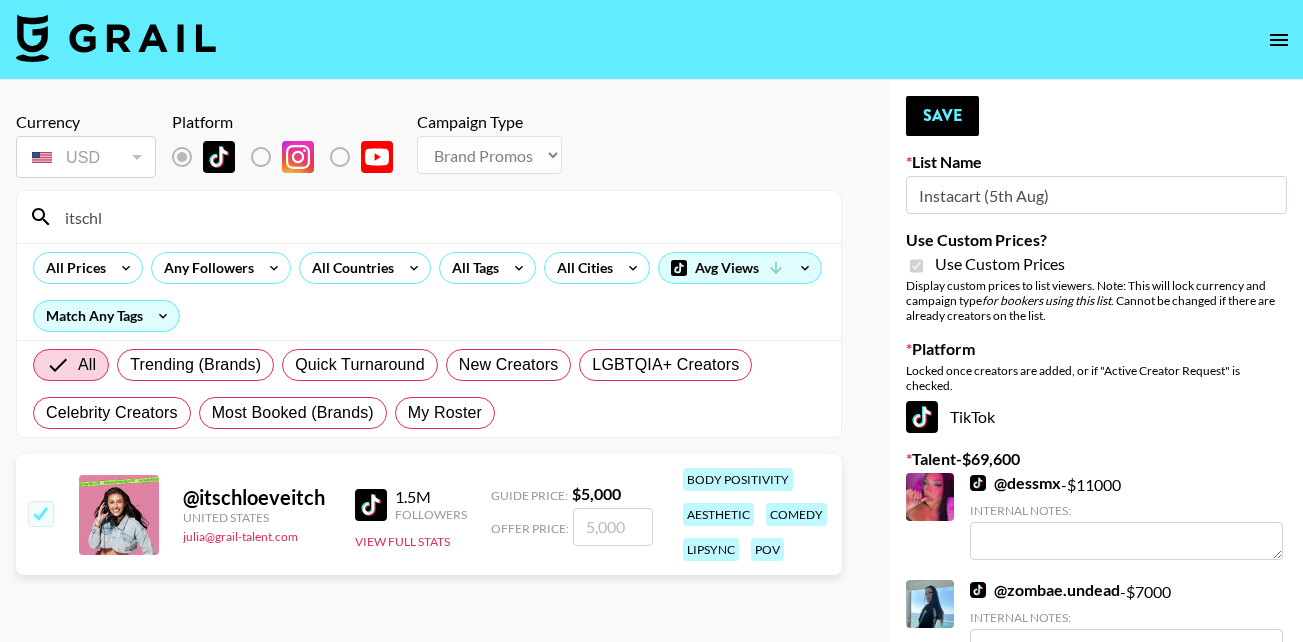 checkbox on "true" 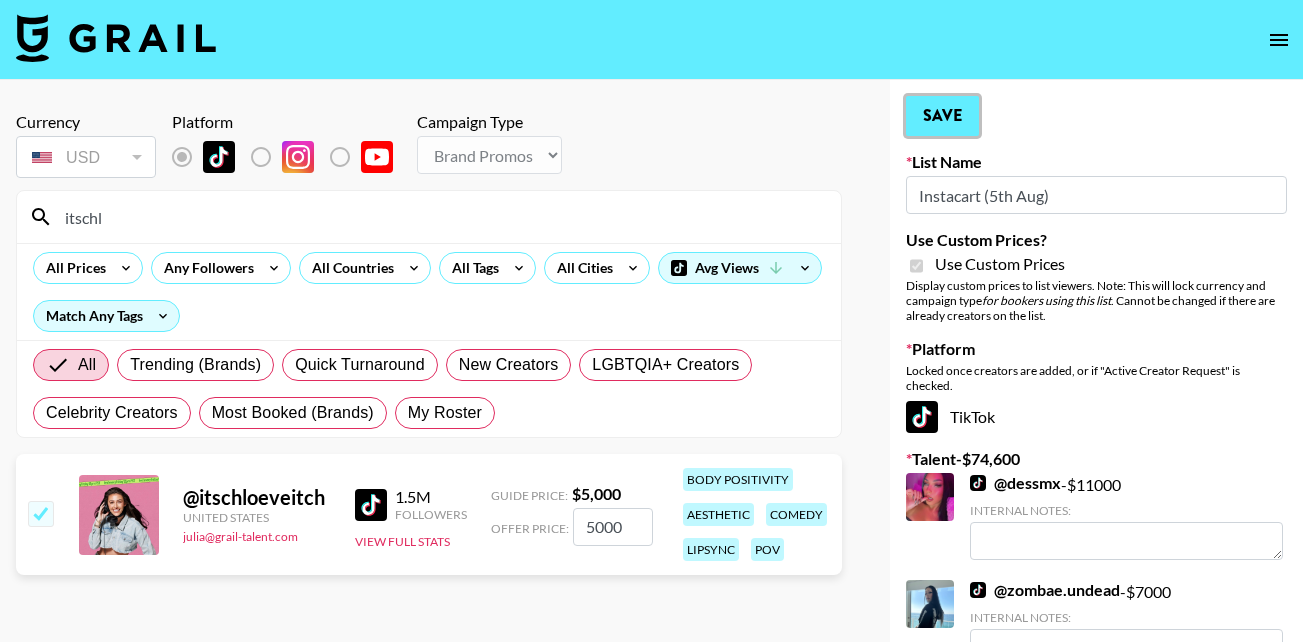 click on "Save" at bounding box center (942, 116) 